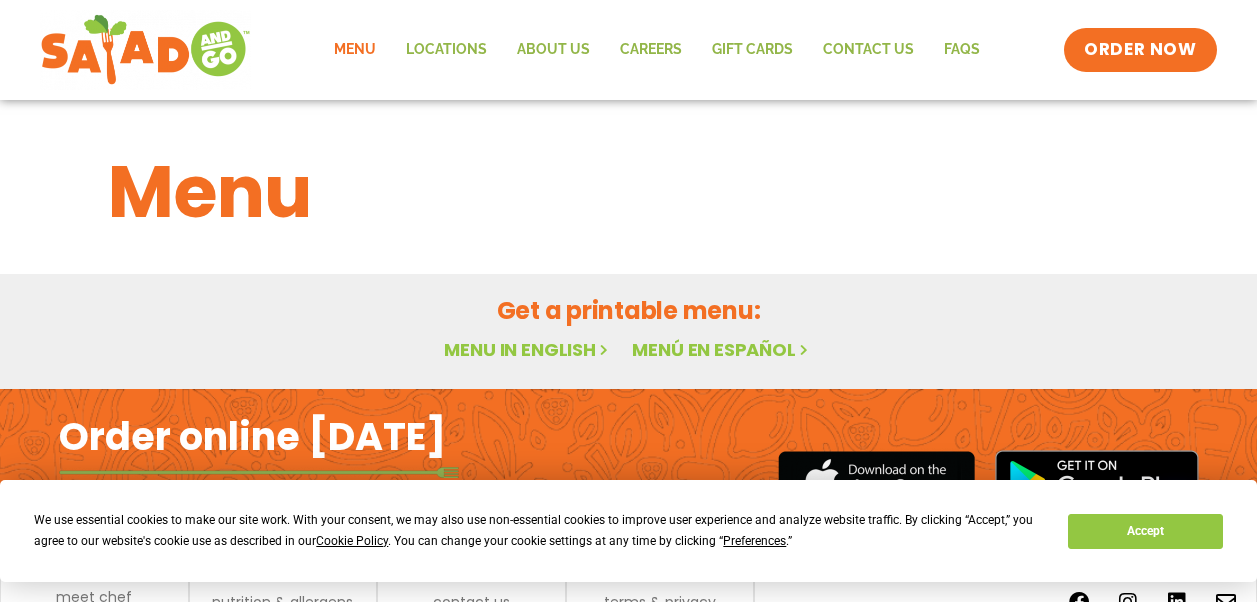 scroll, scrollTop: 0, scrollLeft: 0, axis: both 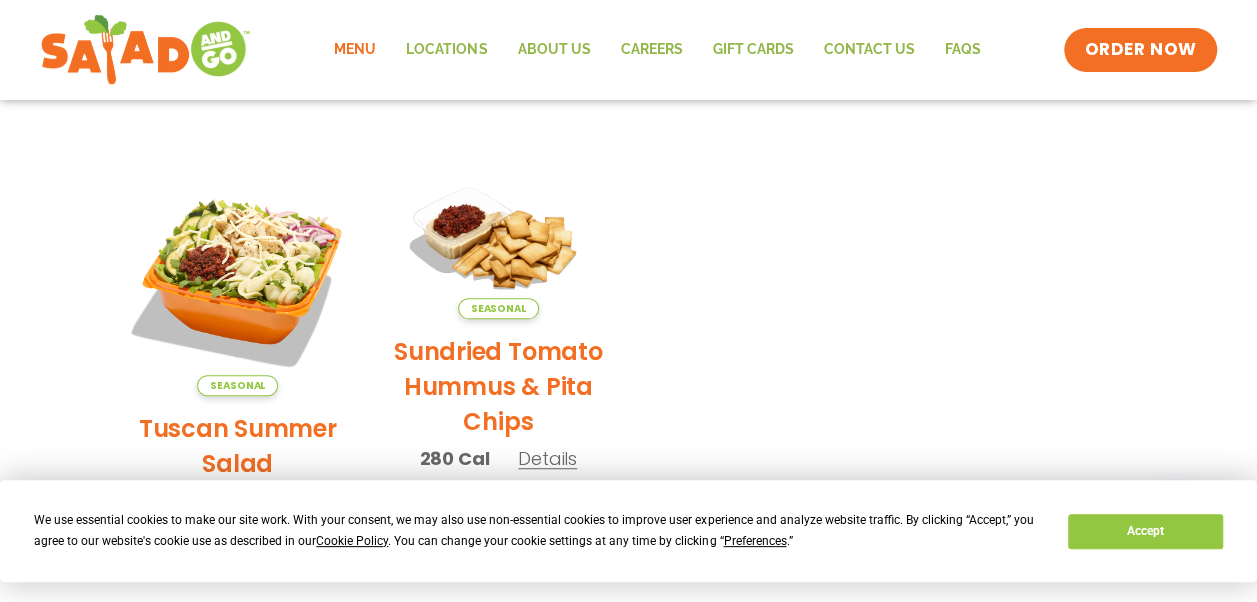 click on "Menu" 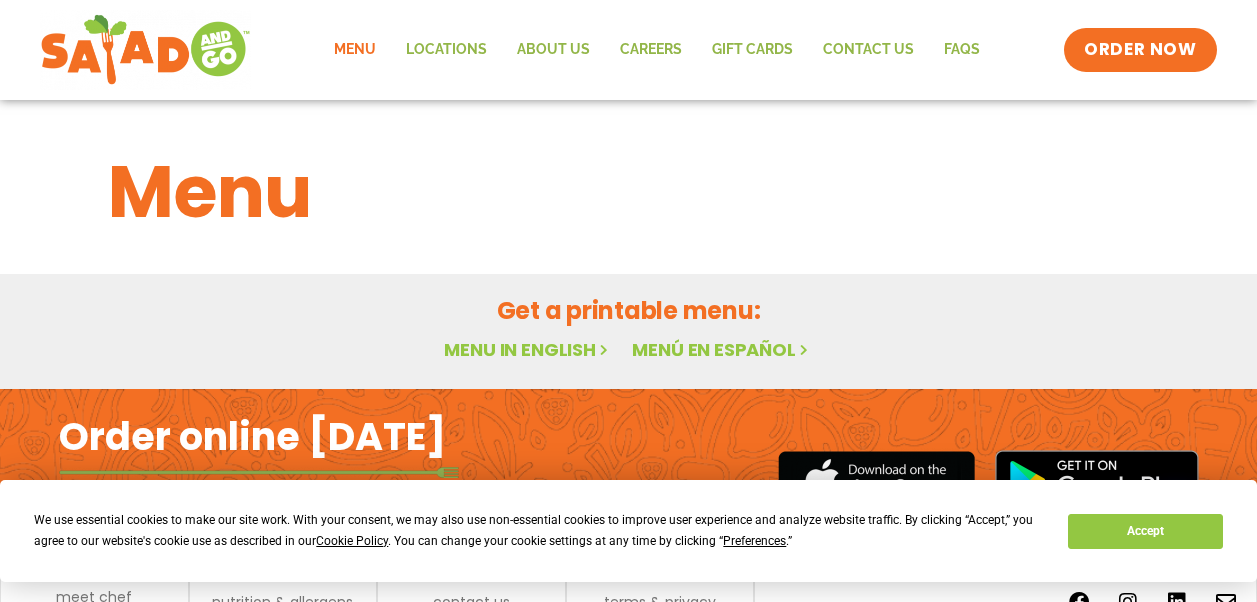 scroll, scrollTop: 0, scrollLeft: 0, axis: both 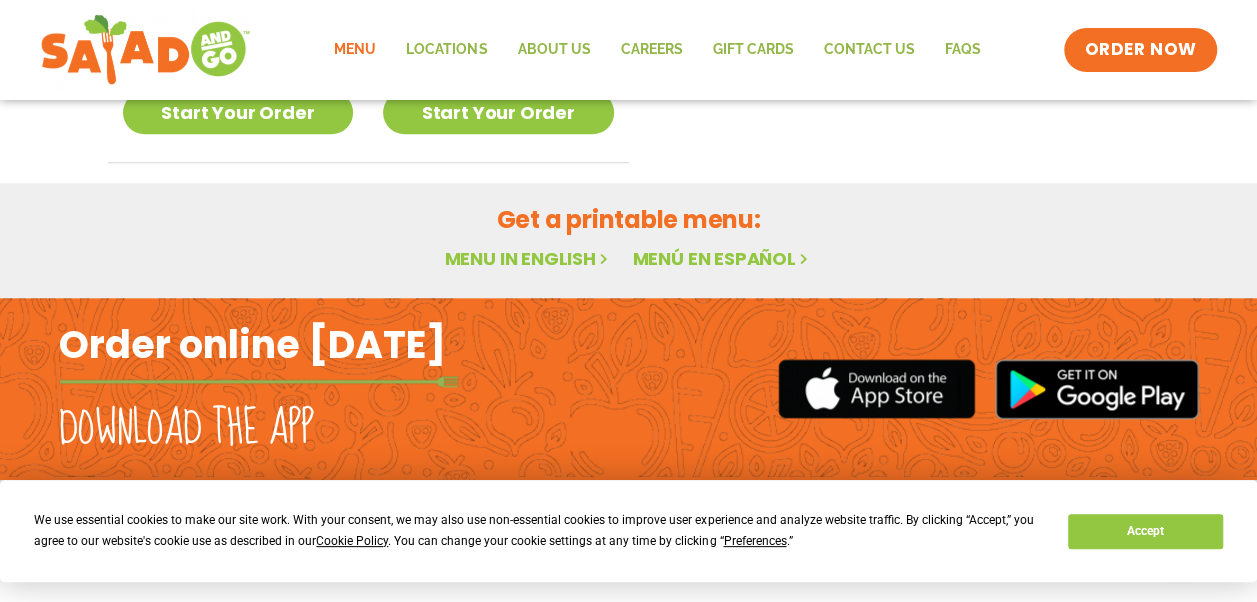 click on "Menu in English" at bounding box center (528, 258) 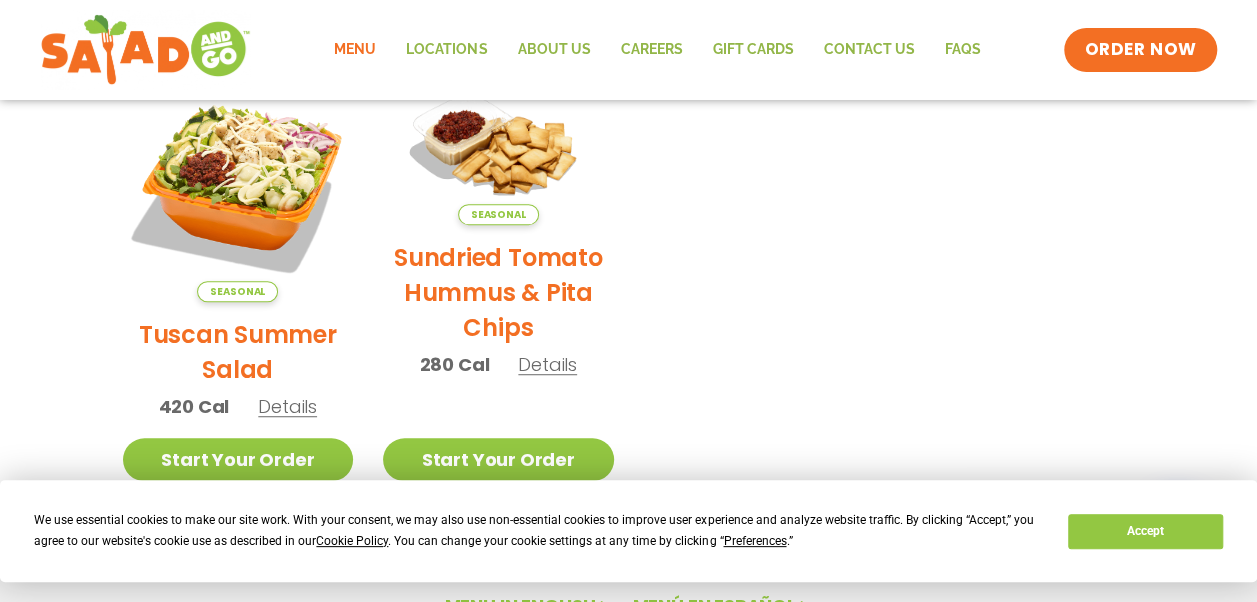 scroll, scrollTop: 441, scrollLeft: 0, axis: vertical 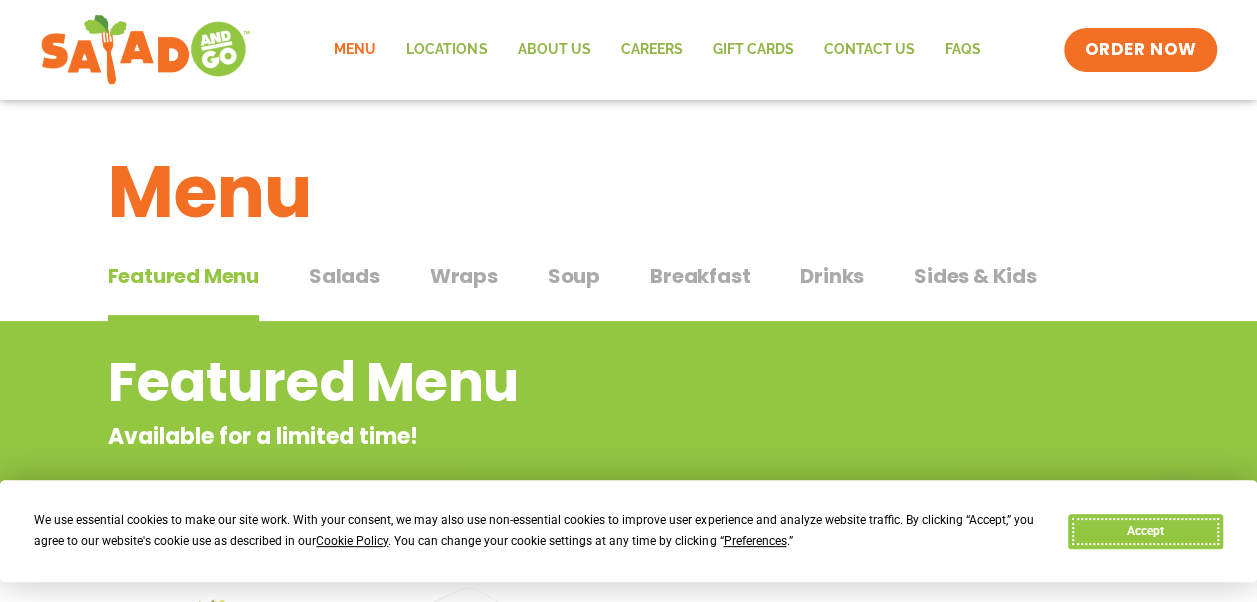 click on "Accept" at bounding box center [1145, 531] 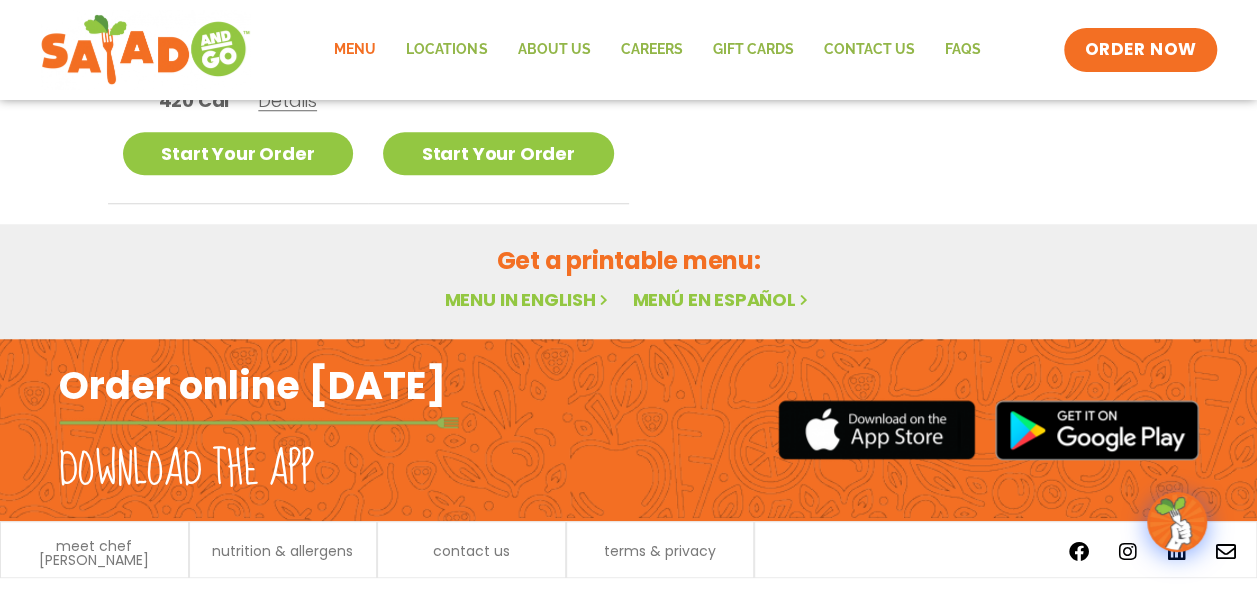 scroll, scrollTop: 841, scrollLeft: 0, axis: vertical 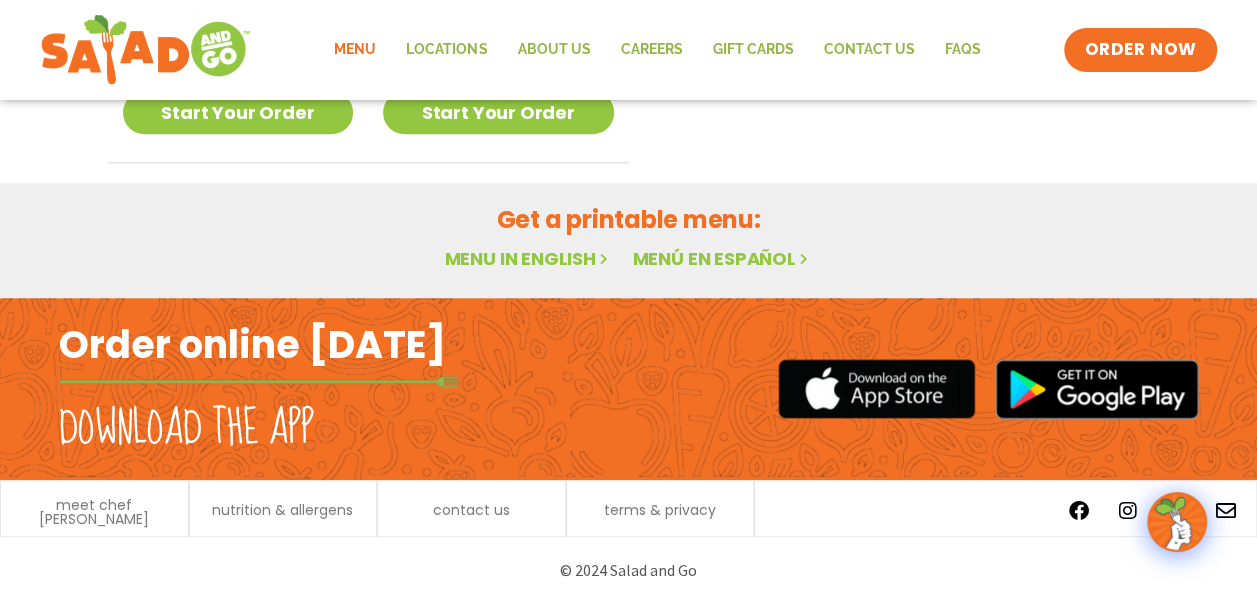 click on "Menu in English" at bounding box center [528, 258] 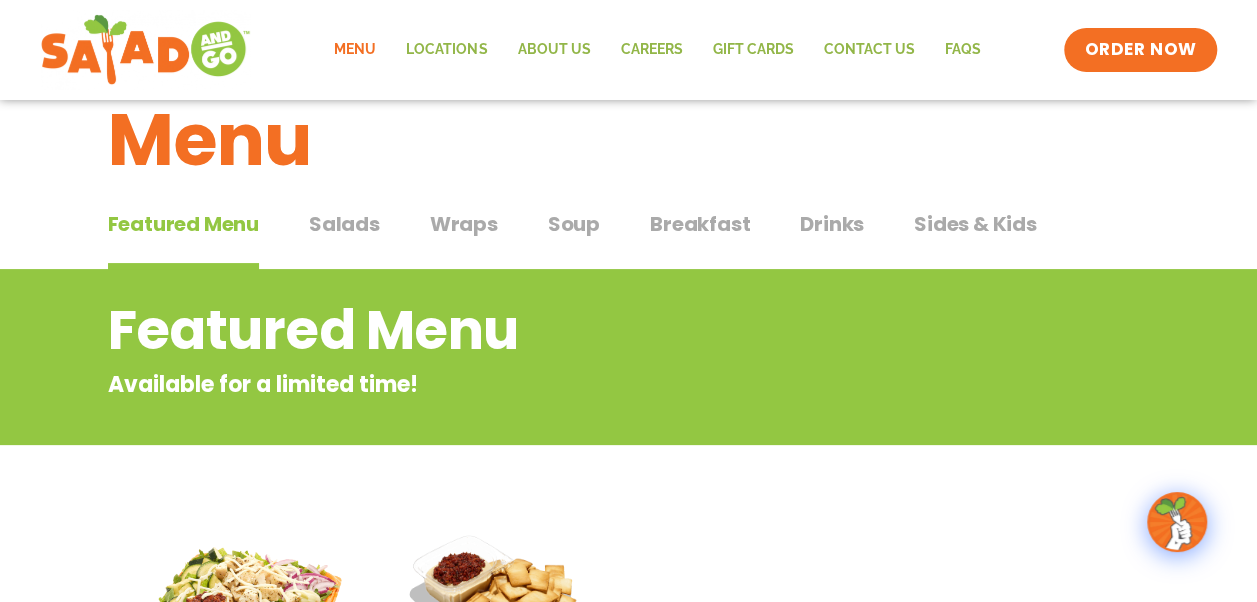 scroll, scrollTop: 0, scrollLeft: 0, axis: both 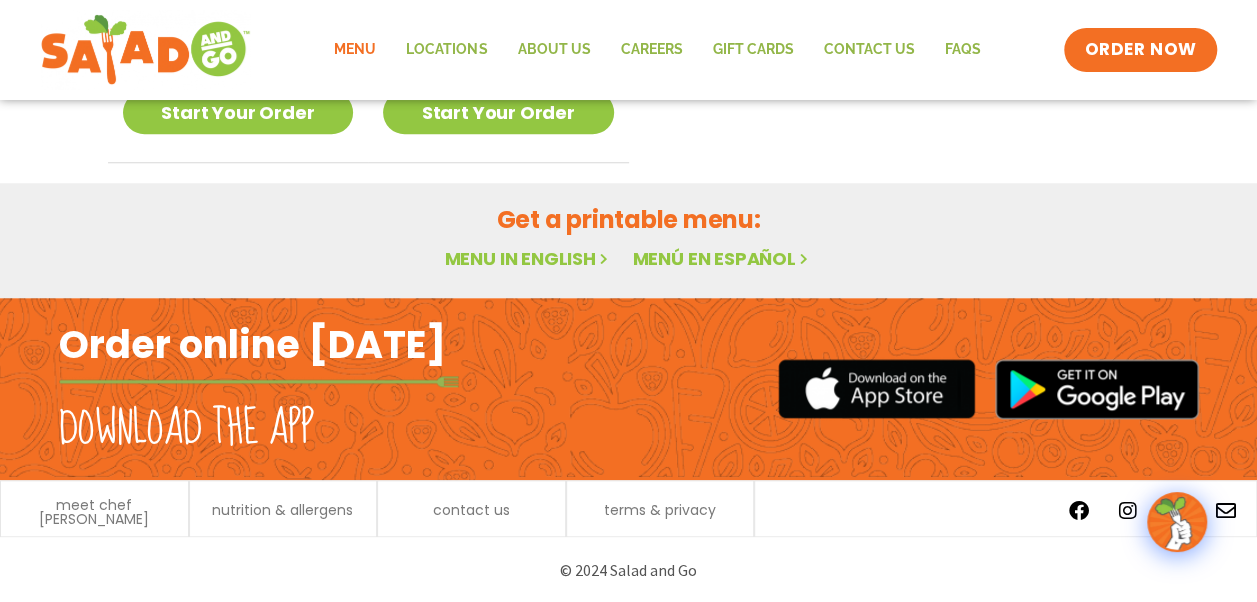click on "Menu in English" at bounding box center (528, 258) 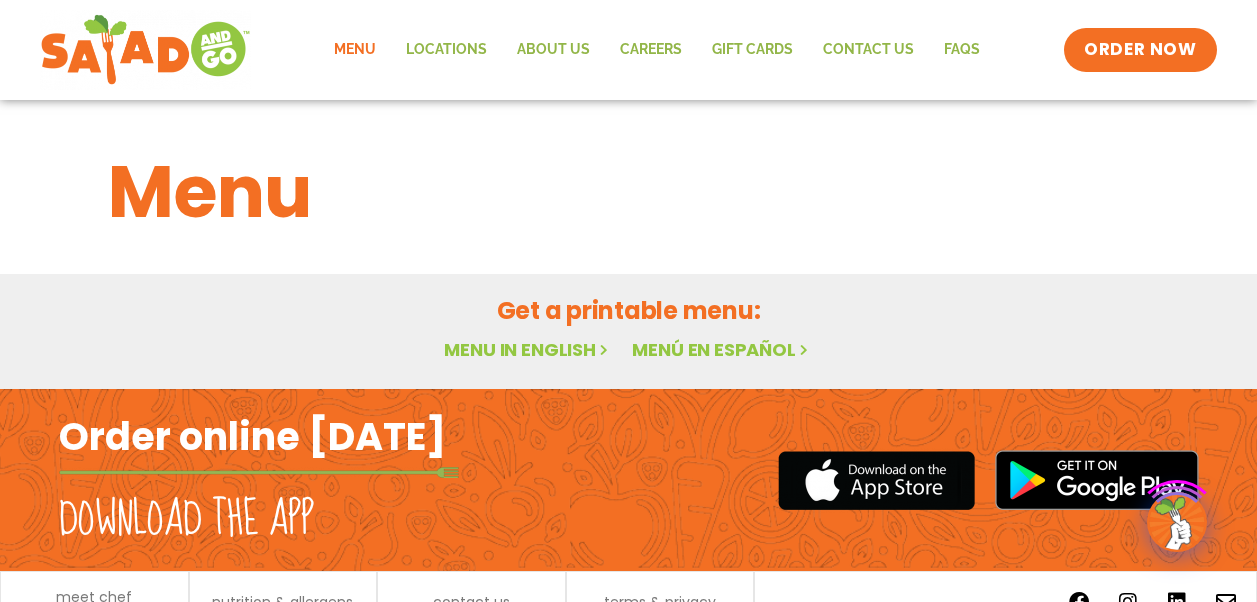 scroll, scrollTop: 0, scrollLeft: 0, axis: both 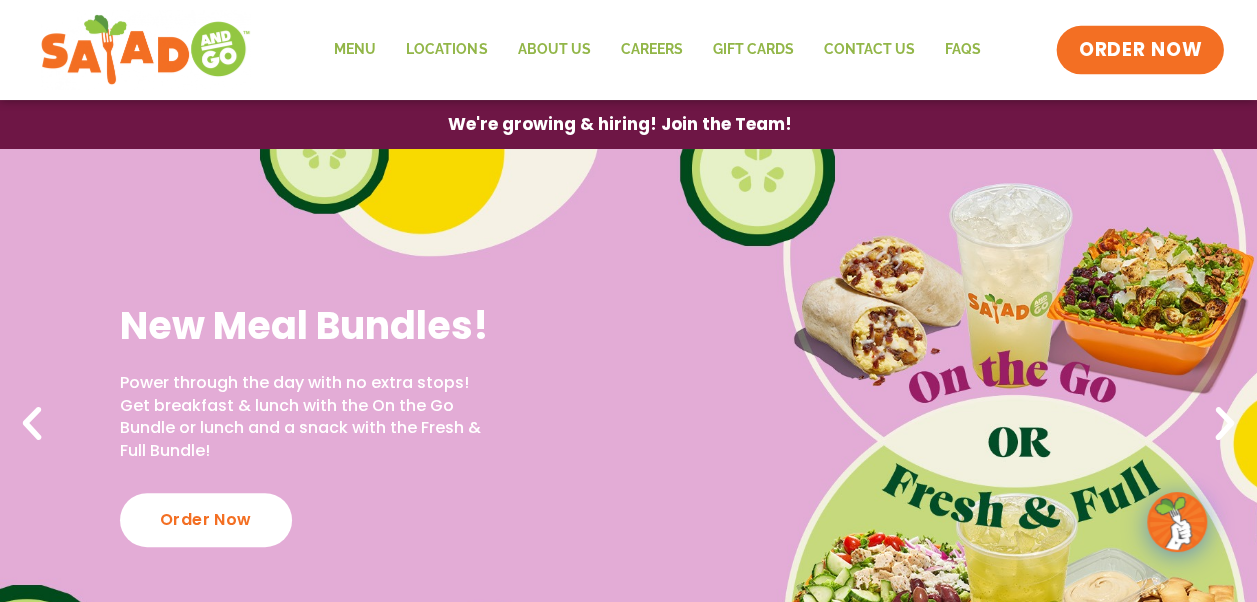 click on "ORDER NOW" at bounding box center [1141, 50] 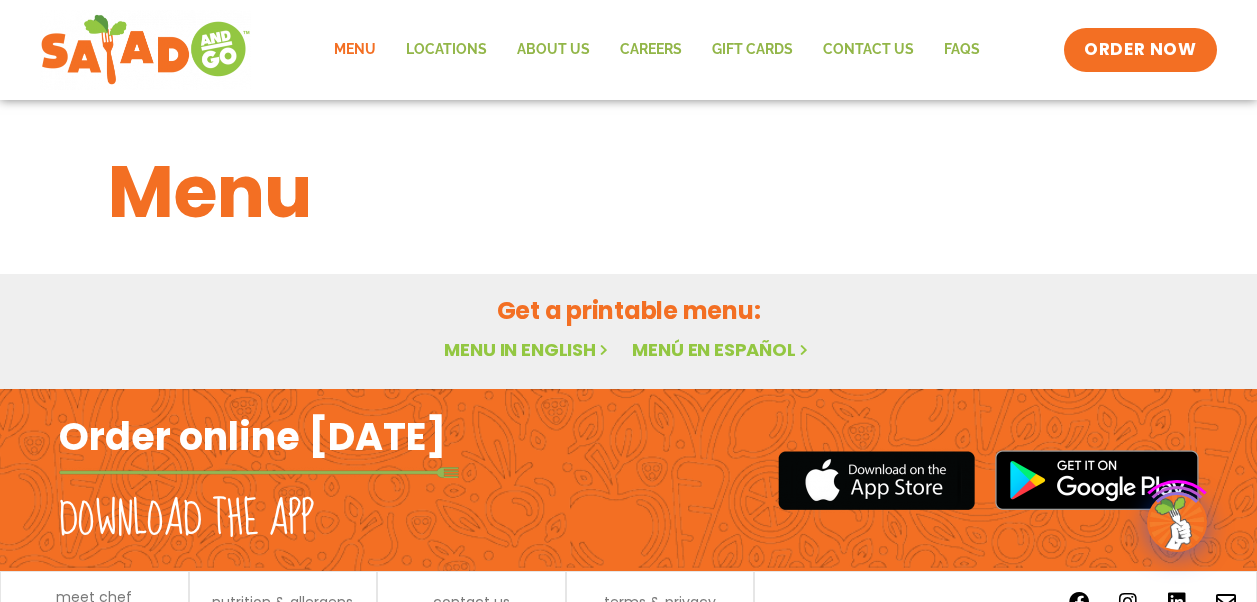 scroll, scrollTop: 0, scrollLeft: 0, axis: both 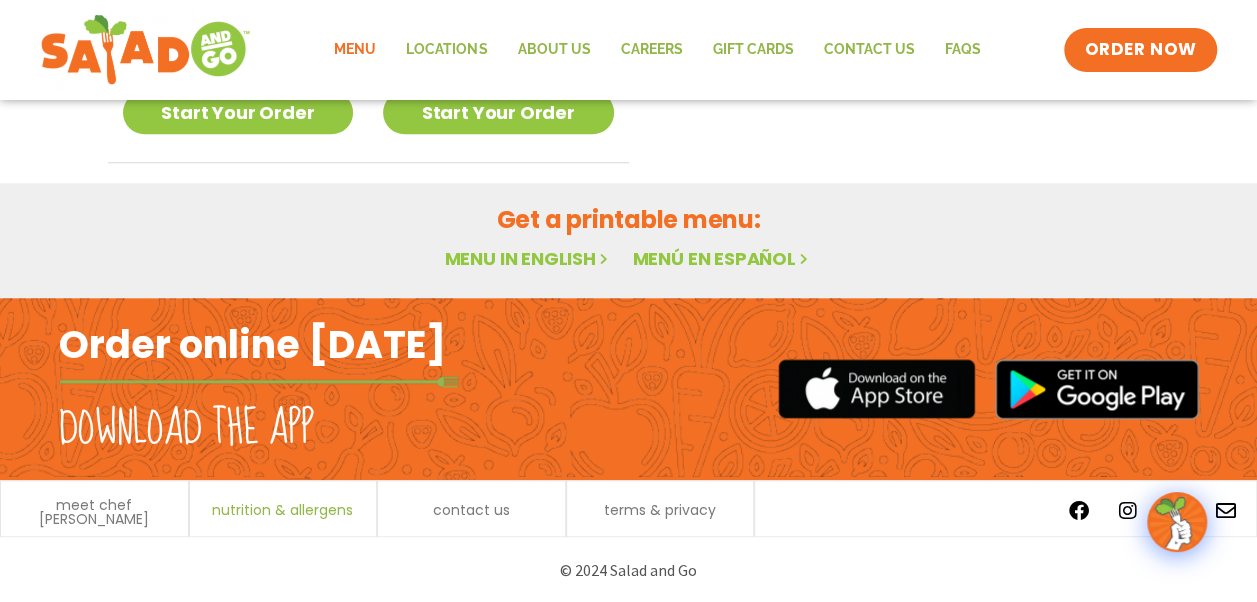 click on "nutrition & allergens" at bounding box center [282, 510] 